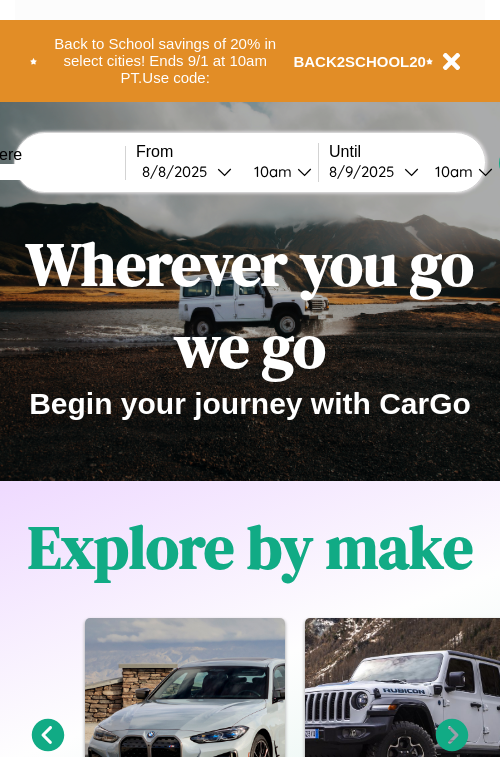 scroll, scrollTop: 0, scrollLeft: 0, axis: both 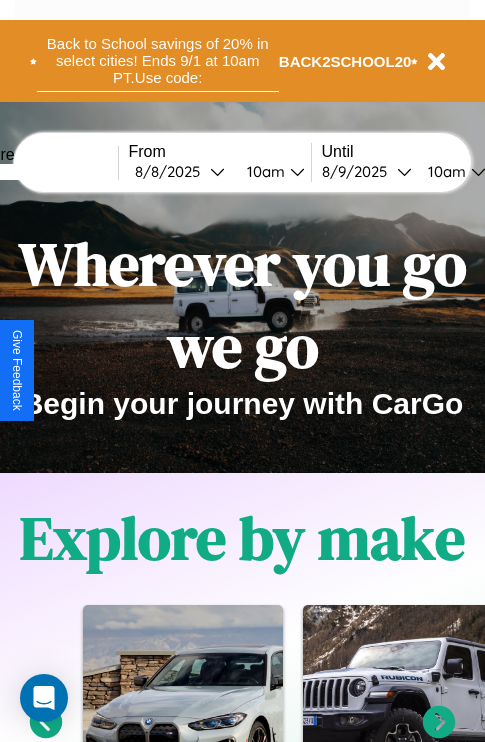 click on "Back to School savings of 20% in select cities! Ends 9/1 at 10am PT.  Use code:" at bounding box center [158, 61] 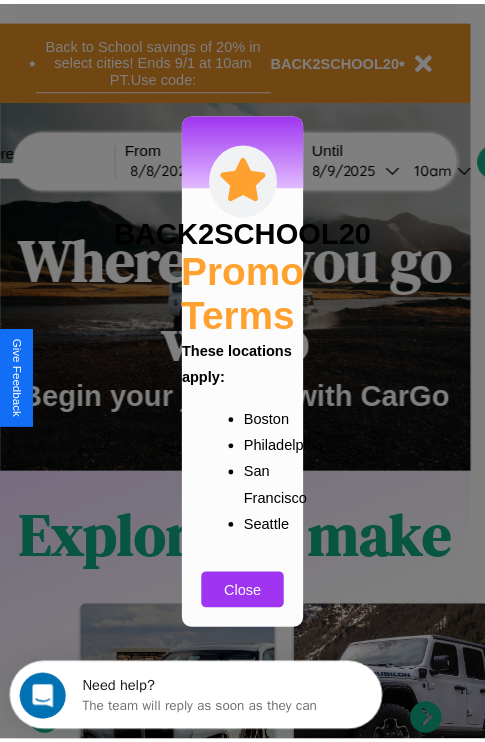scroll, scrollTop: 0, scrollLeft: 0, axis: both 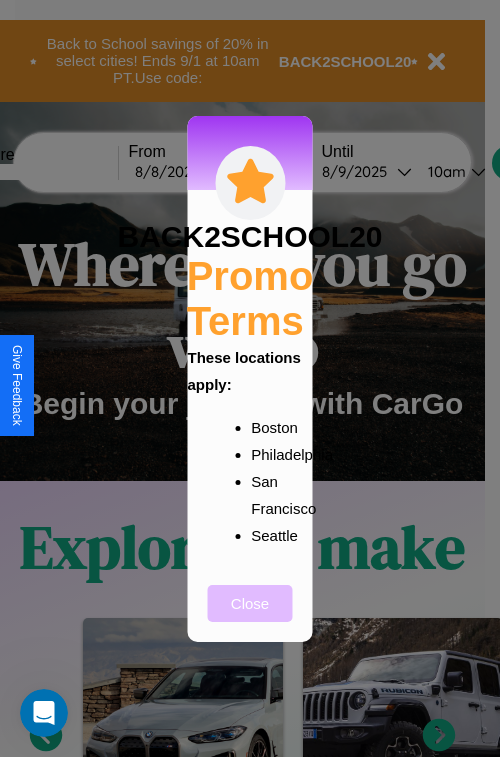 click on "Close" at bounding box center [250, 603] 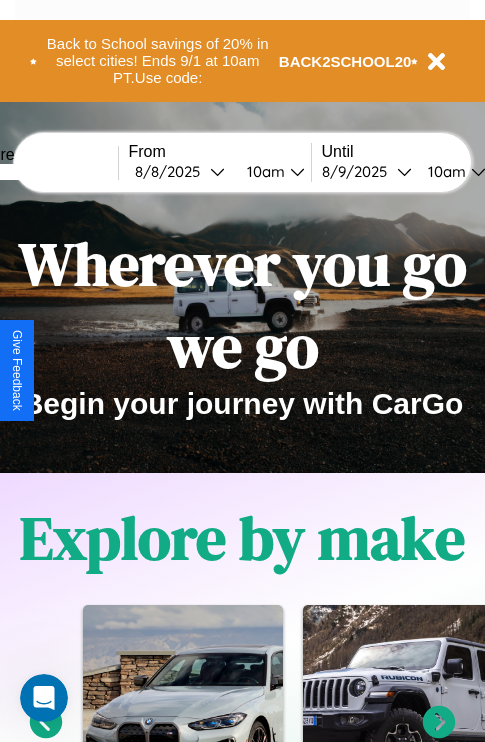 scroll, scrollTop: 308, scrollLeft: 0, axis: vertical 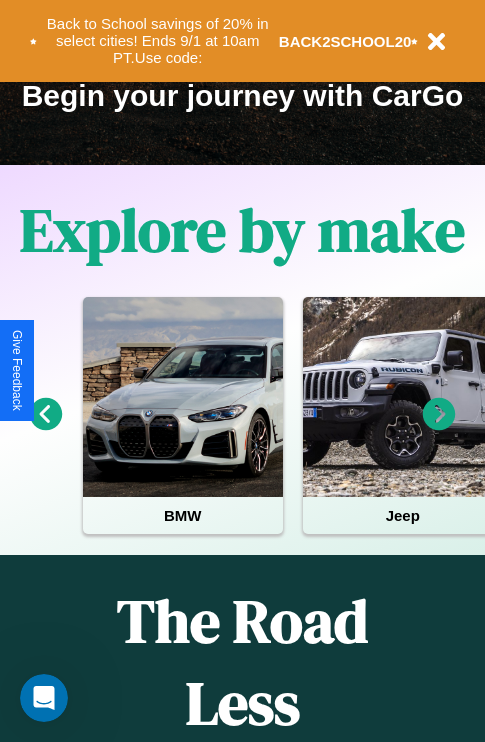 click 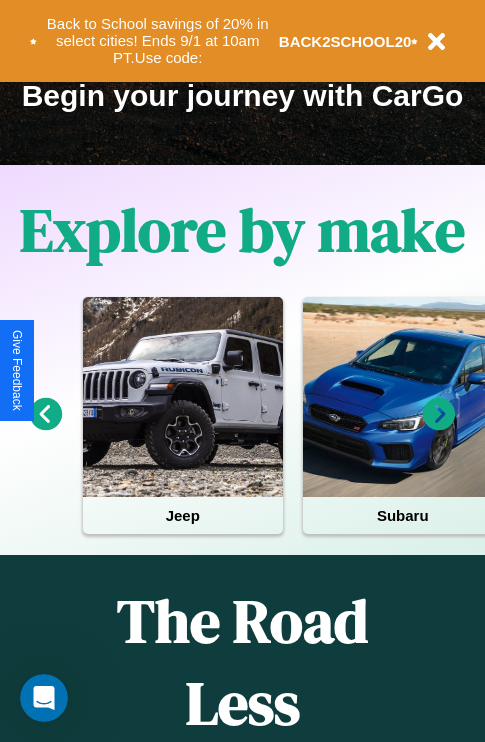 click 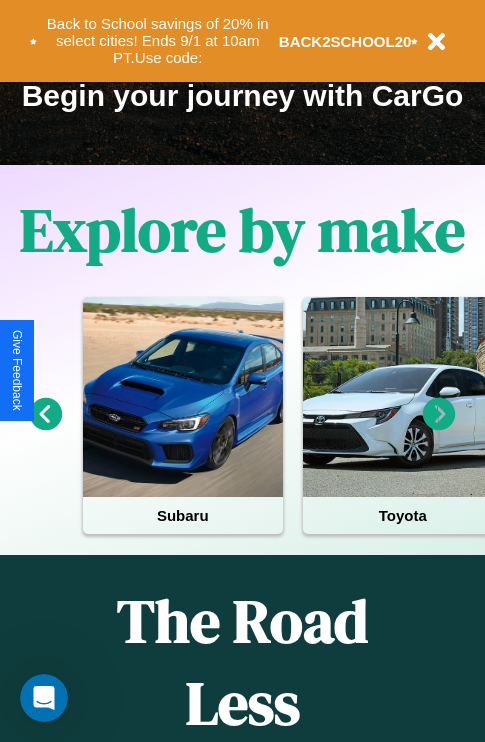 click 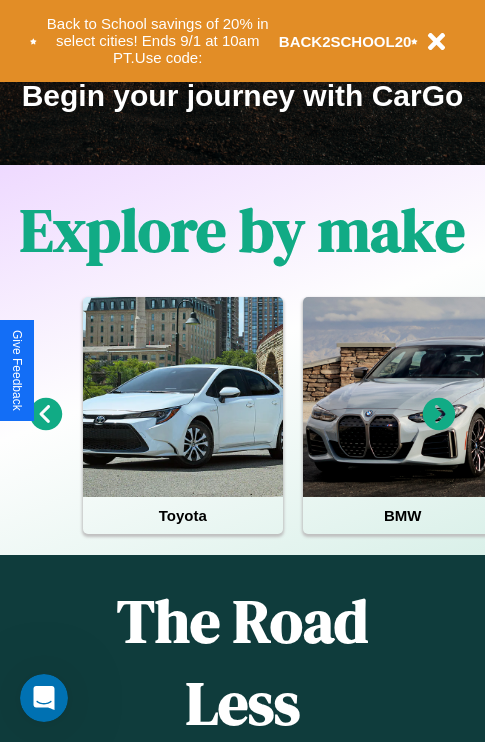 click 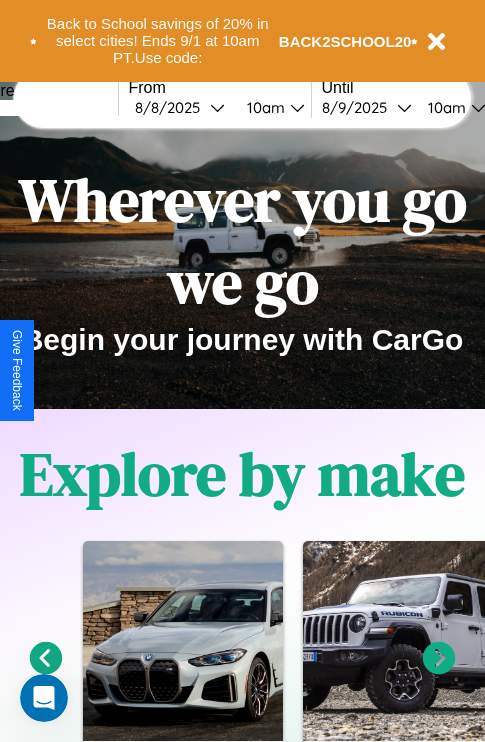 scroll, scrollTop: 0, scrollLeft: 0, axis: both 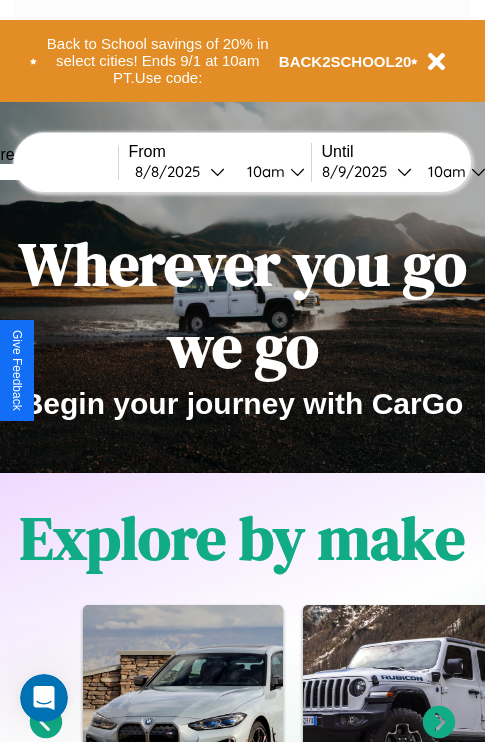 click at bounding box center [43, 172] 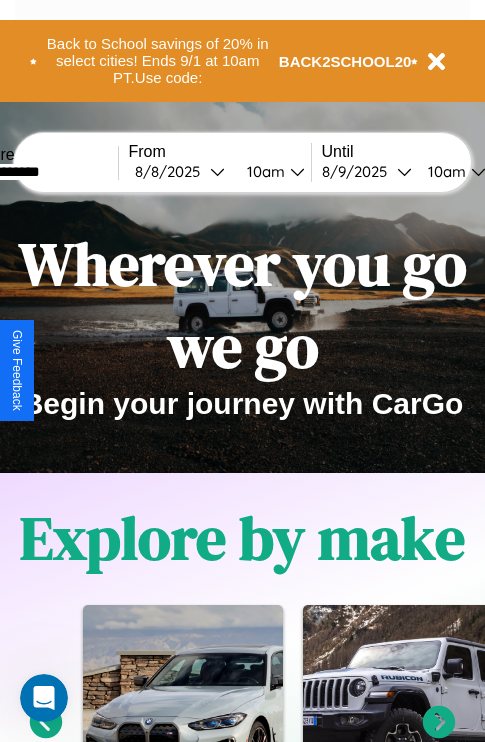 type on "**********" 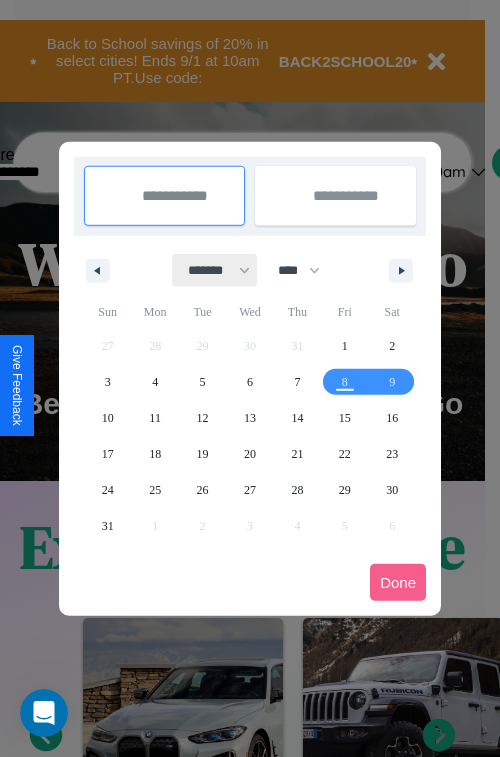 click on "******* ******** ***** ***** *** **** **** ****** ********* ******* ******** ********" at bounding box center (215, 270) 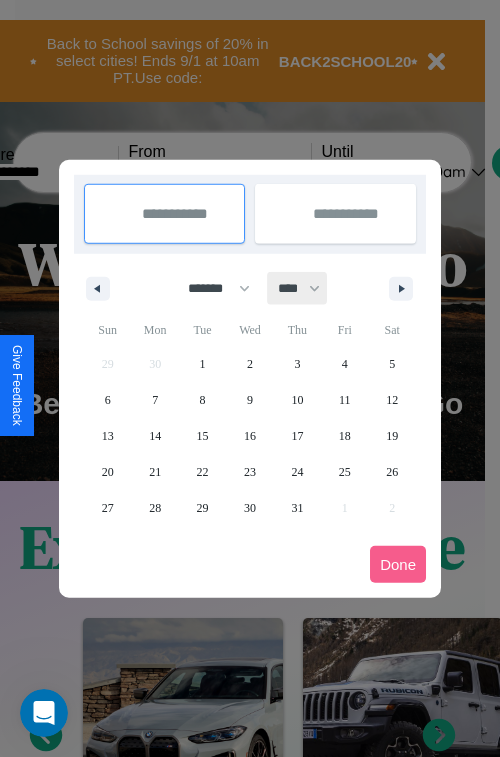 click on "**** **** **** **** **** **** **** **** **** **** **** **** **** **** **** **** **** **** **** **** **** **** **** **** **** **** **** **** **** **** **** **** **** **** **** **** **** **** **** **** **** **** **** **** **** **** **** **** **** **** **** **** **** **** **** **** **** **** **** **** **** **** **** **** **** **** **** **** **** **** **** **** **** **** **** **** **** **** **** **** **** **** **** **** **** **** **** **** **** **** **** **** **** **** **** **** **** **** **** **** **** **** **** **** **** **** **** **** **** **** **** **** **** **** **** **** **** **** **** **** ****" at bounding box center [298, 288] 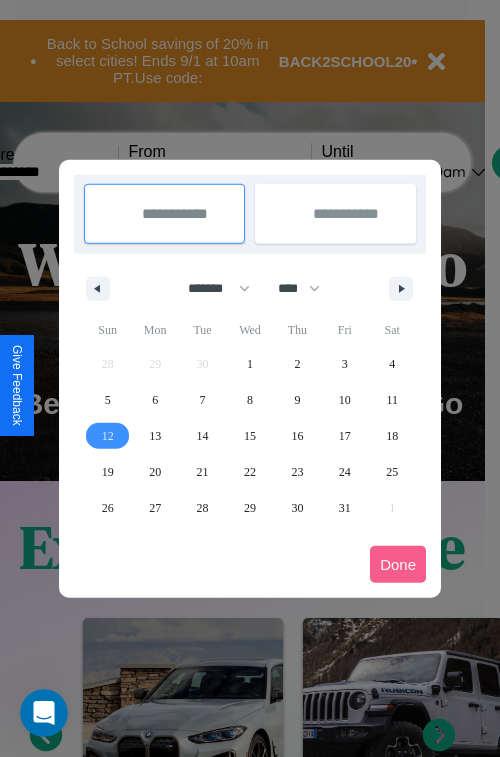 click on "12" at bounding box center (108, 436) 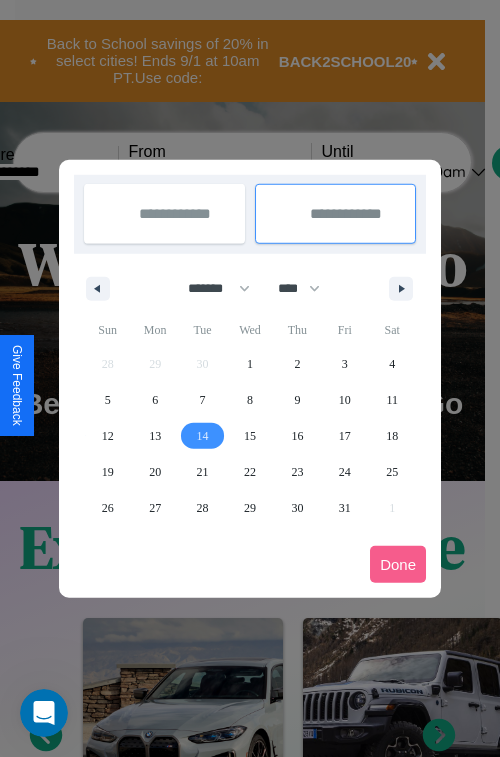 click on "14" at bounding box center (203, 436) 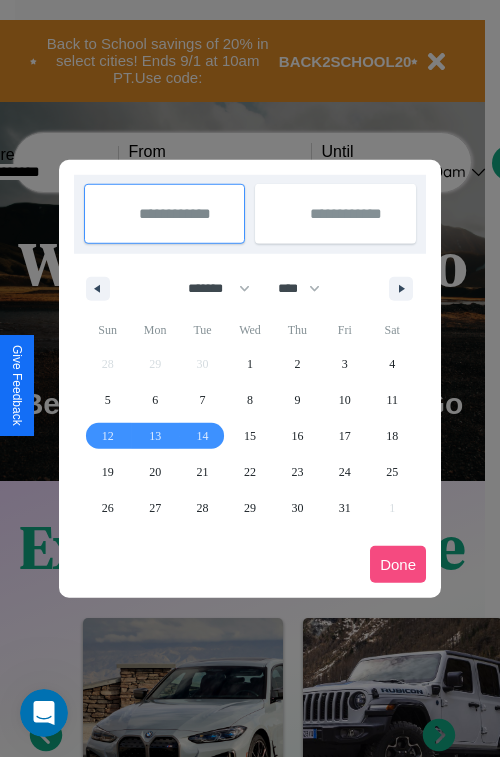 click on "Done" at bounding box center [398, 564] 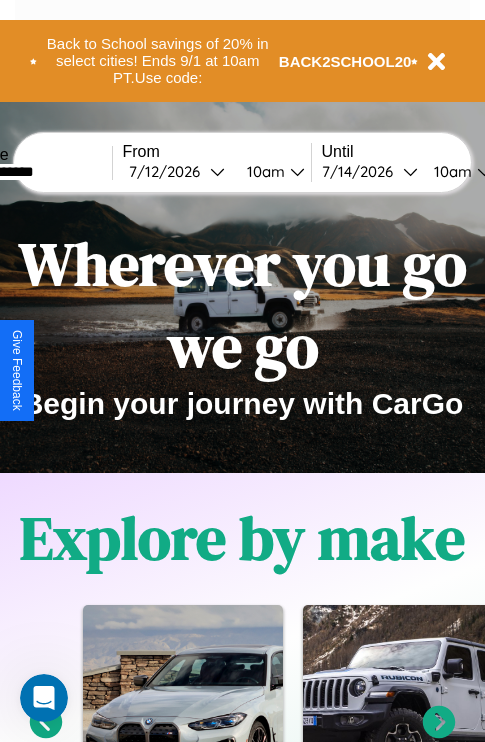 click on "10am" at bounding box center (263, 171) 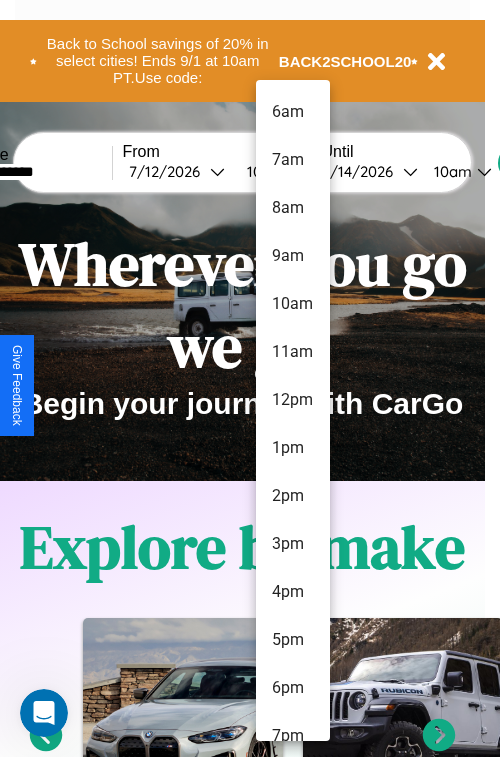 click on "8am" at bounding box center [293, 208] 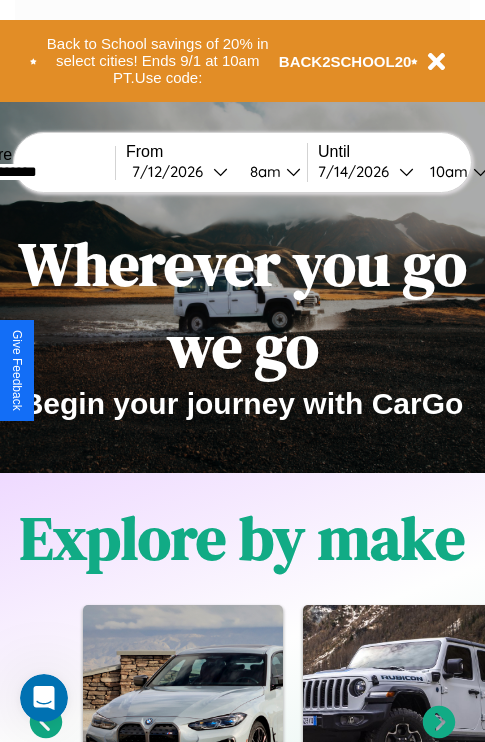 click on "10am" at bounding box center (446, 171) 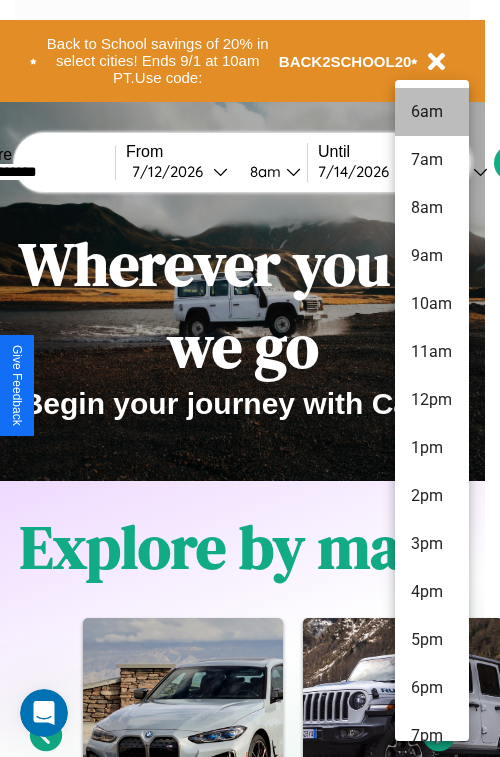 click on "6am" at bounding box center (432, 112) 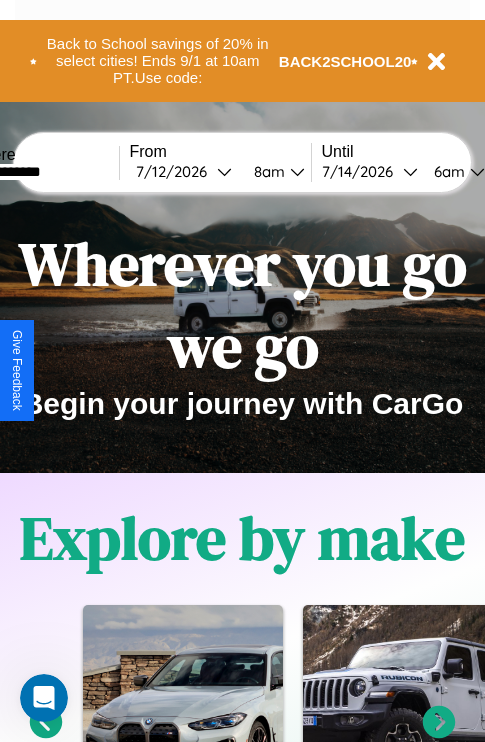 scroll, scrollTop: 0, scrollLeft: 67, axis: horizontal 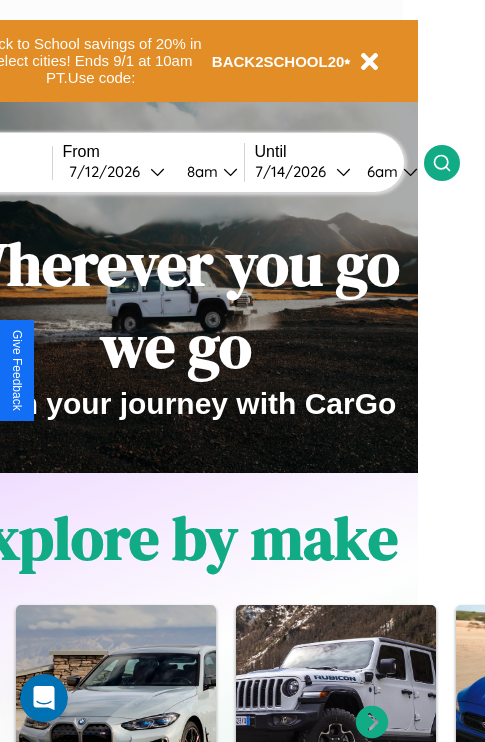 click 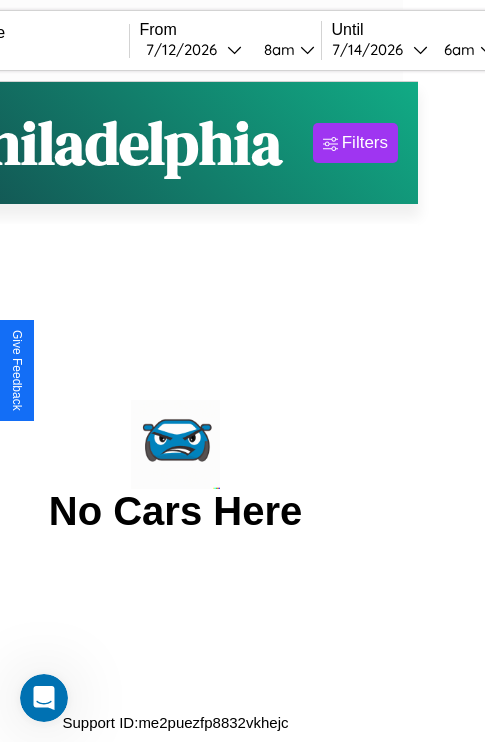 scroll, scrollTop: 0, scrollLeft: 0, axis: both 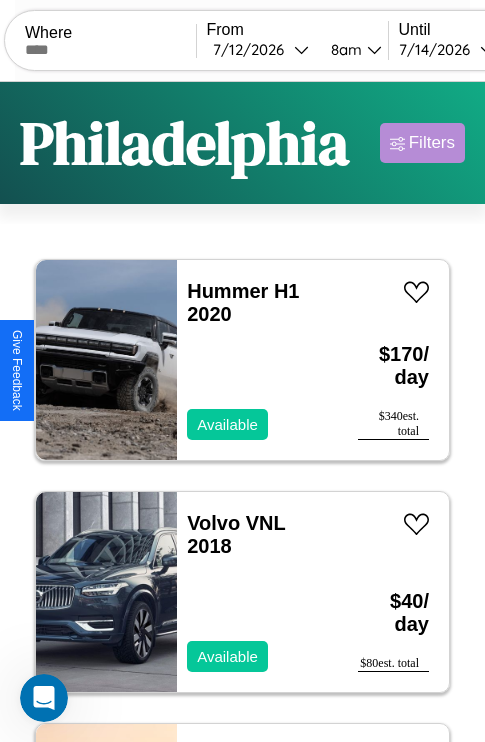 click on "Filters" at bounding box center [432, 143] 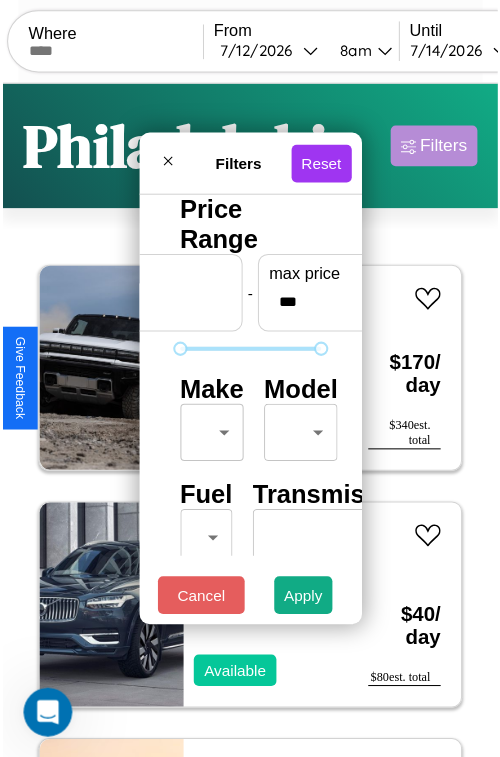 scroll, scrollTop: 59, scrollLeft: 0, axis: vertical 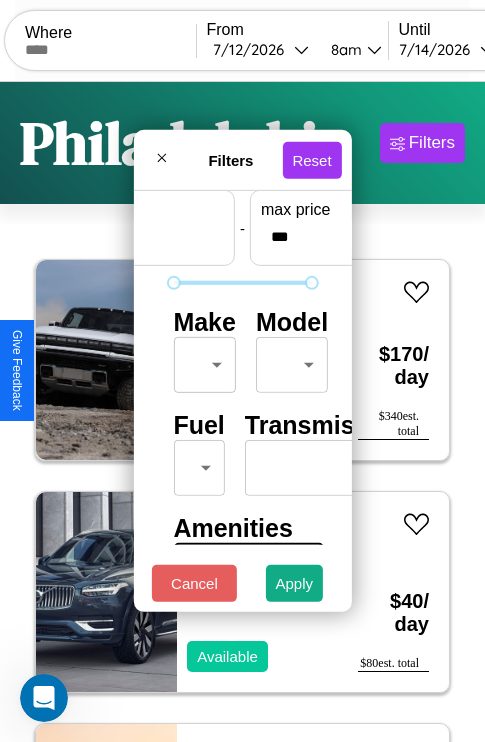 click on "CarGo Where From [DATE] [TIME] Until [DATE] [TIME] Become a Host Login Sign Up [CITY] Filters 45  cars in this area These cars can be picked up in this city. Hummer   H1   2020 Available $ 170  / day $ 340  est. total Volvo   VNL   2018 Available $ 40  / day $ 80  est. total Aston Martin   DB12   2014 Available $ 190  / day $ 380  est. total Hummer   H2   2021 Available $ 60  / day $ 120  est. total Audi   S7   2014 Unavailable $ 90  / day $ 180  est. total Mazda   MX-3   2023 Available $ 40  / day $ 80  est. total Volvo   WHL   2017 Available $ 100  / day $ 200  est. total Dodge   Sprinter   2024 Available $ 60  / day $ 120  est. total Infiniti   EX35   2020 Available $ 120  / day $ 240  est. total Acura   Integra   2017 Available $ 180  / day $ 360  est. total Lincoln   MKZ   2014 Unavailable $ 70  / day $ 140  est. total Jeep   Grand Cherokee L   2018 Available $ 120  / day $ 240  est. total Ford   F-750   2017 Unavailable $ 150  / day $ 300  est. total GMC   C8   2024 Available $ 100  / day" at bounding box center (242, 412) 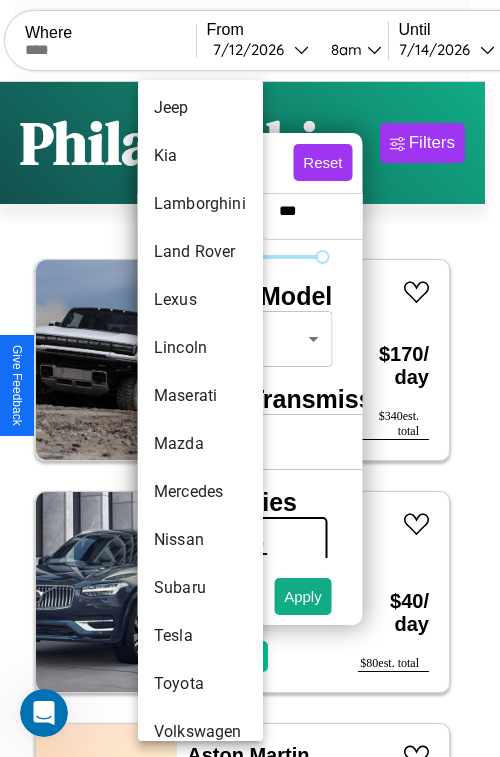 scroll, scrollTop: 1083, scrollLeft: 0, axis: vertical 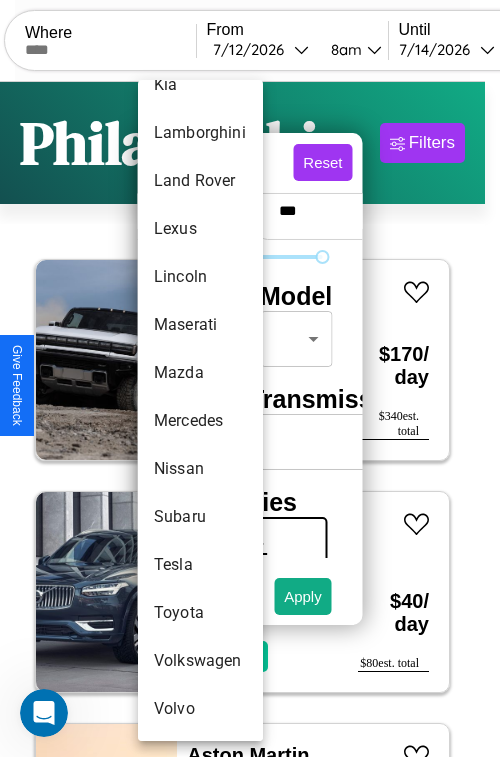 click on "Volkswagen" at bounding box center [200, 661] 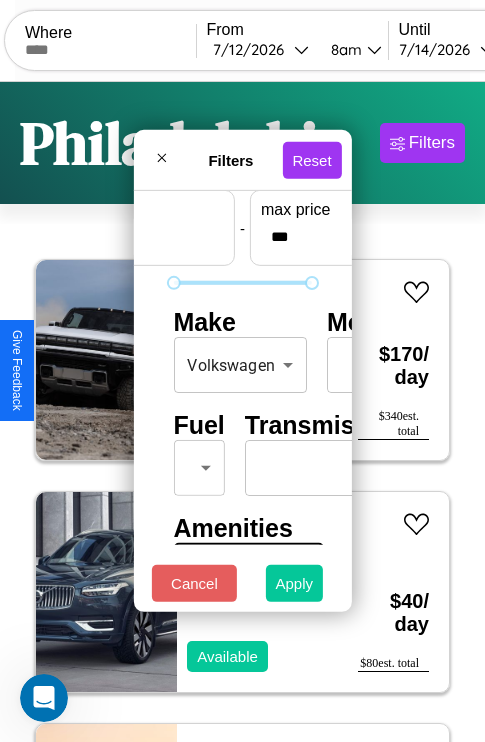 click on "Apply" at bounding box center [295, 583] 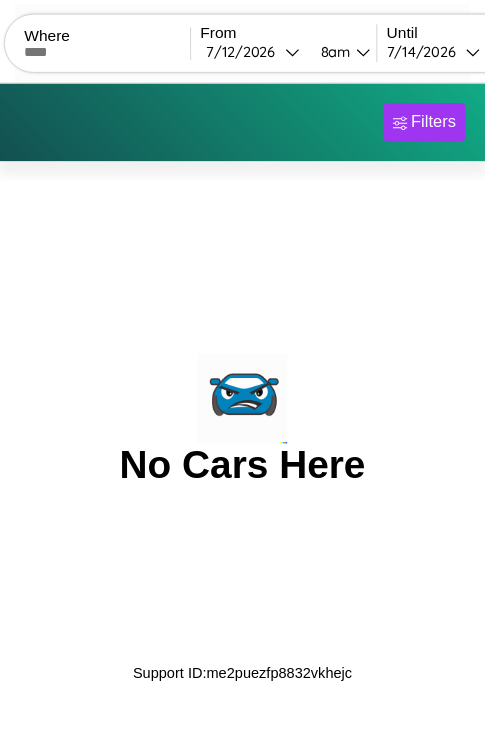 scroll, scrollTop: 0, scrollLeft: 0, axis: both 